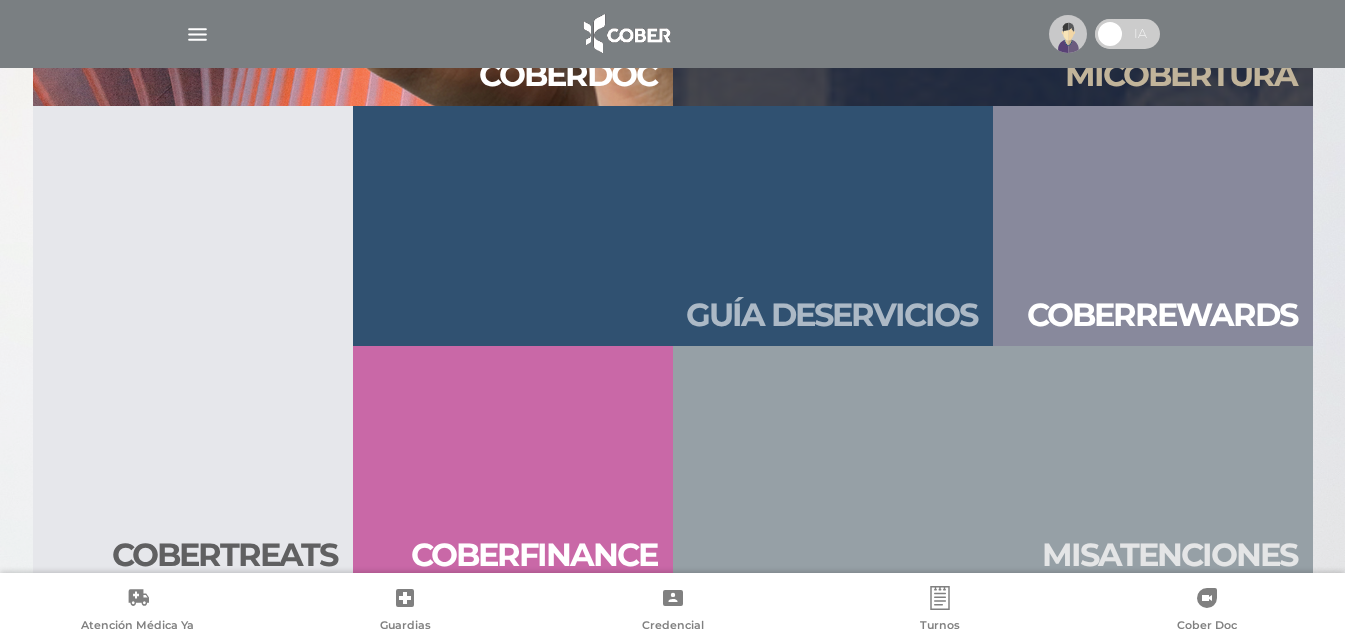 scroll, scrollTop: 2160, scrollLeft: 0, axis: vertical 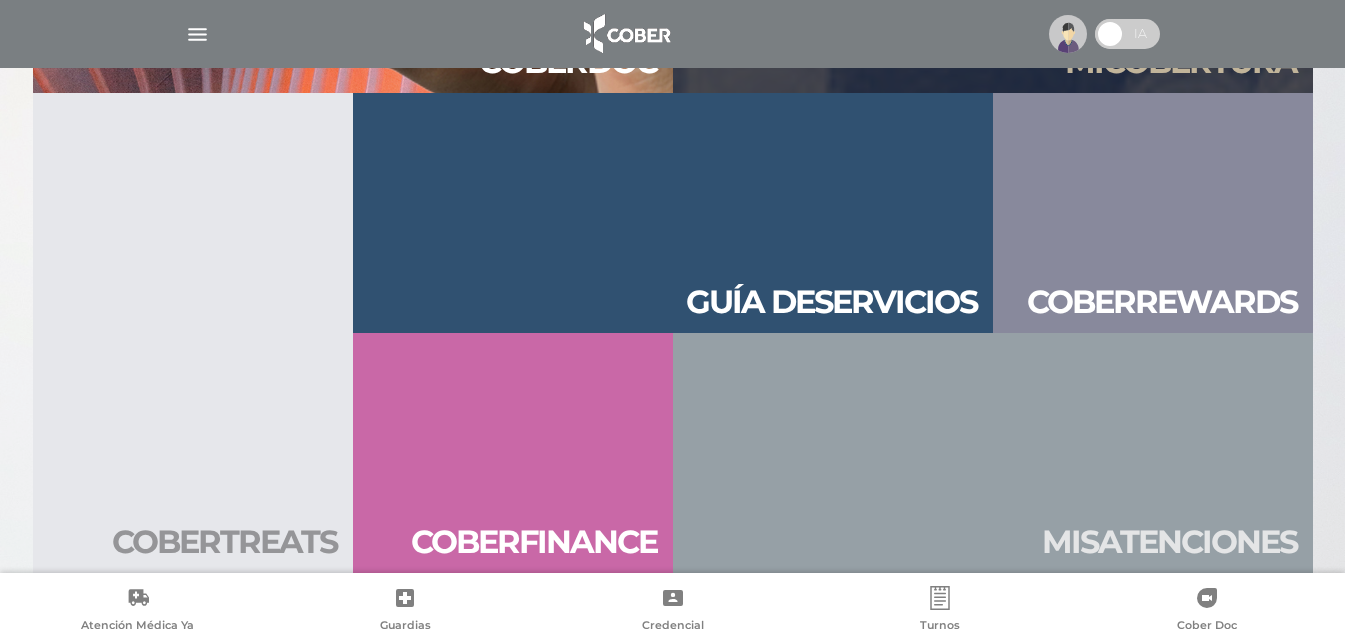 click on "Cober  treats" at bounding box center (224, 542) 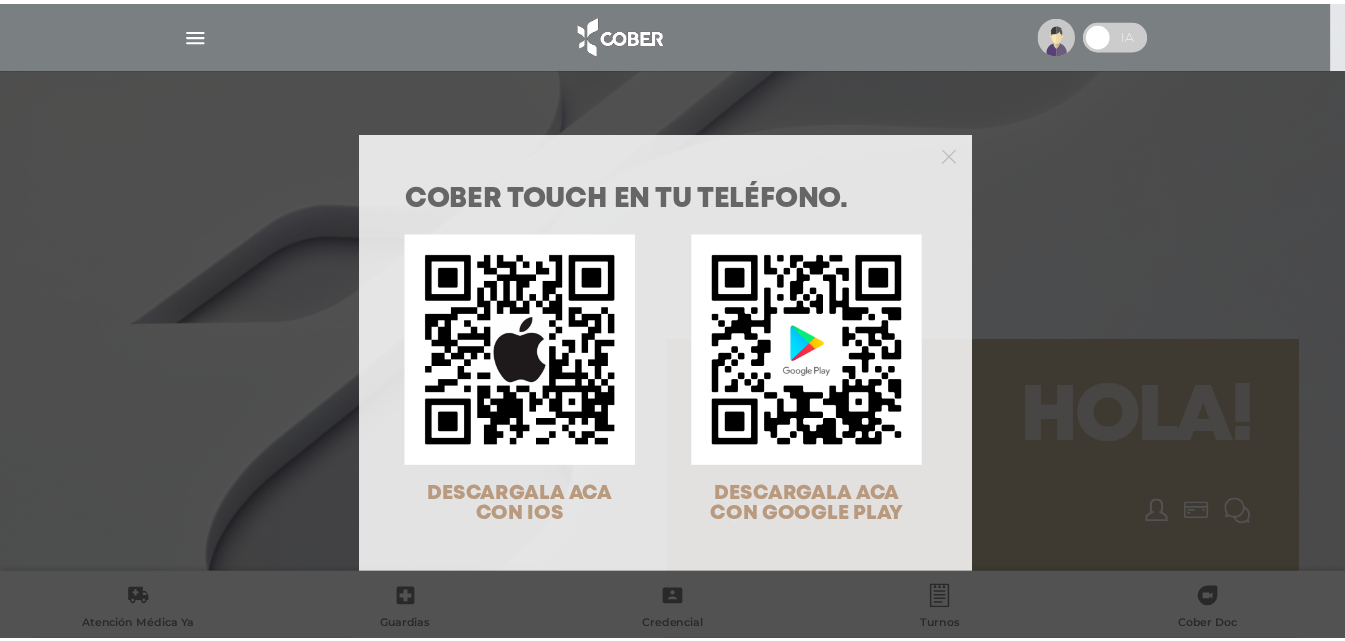 scroll, scrollTop: 0, scrollLeft: 0, axis: both 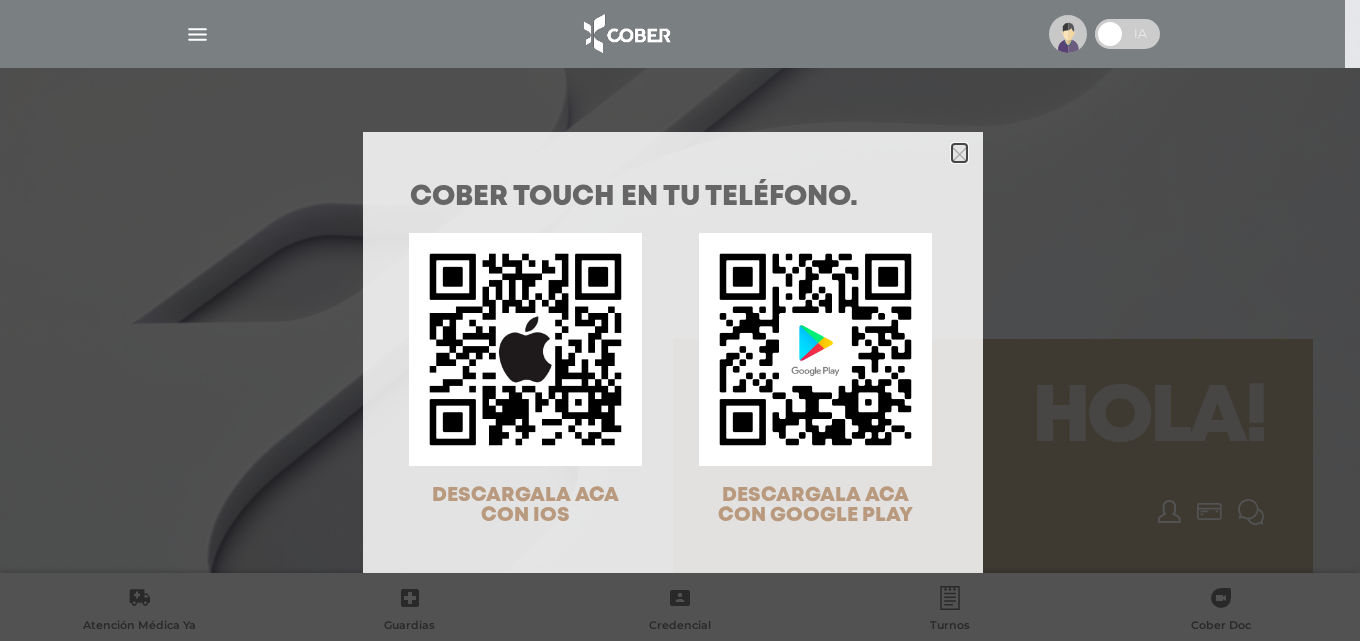 click 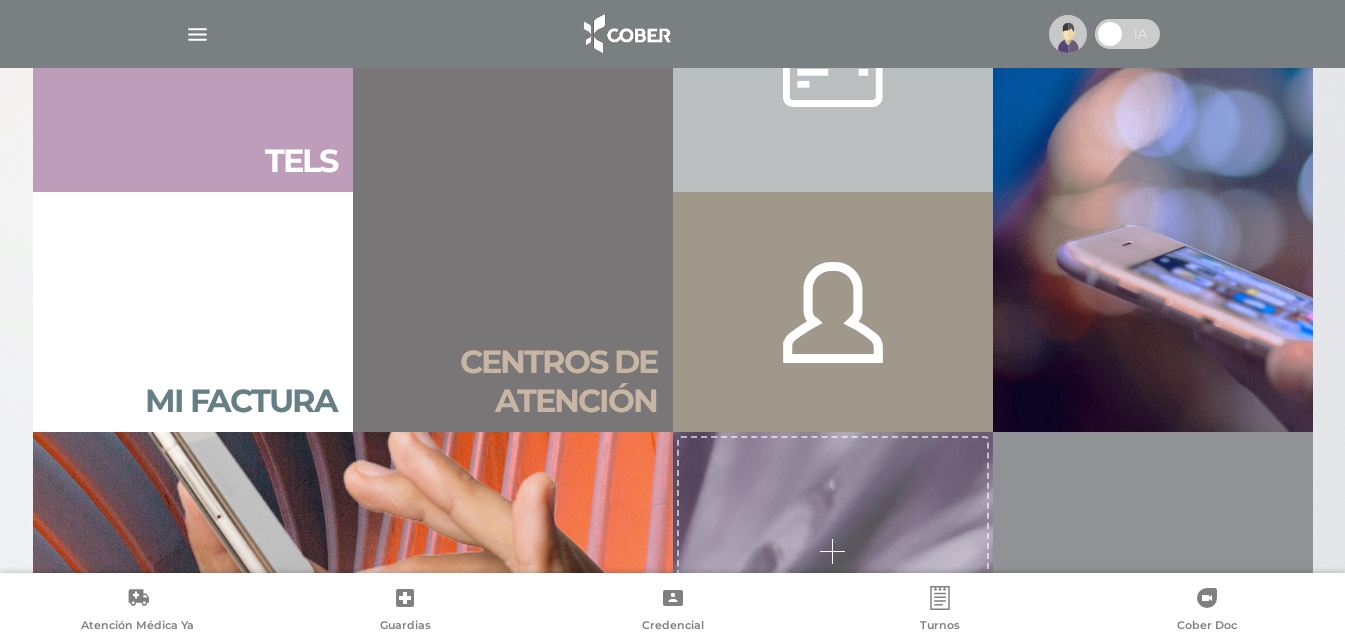 scroll, scrollTop: 1300, scrollLeft: 0, axis: vertical 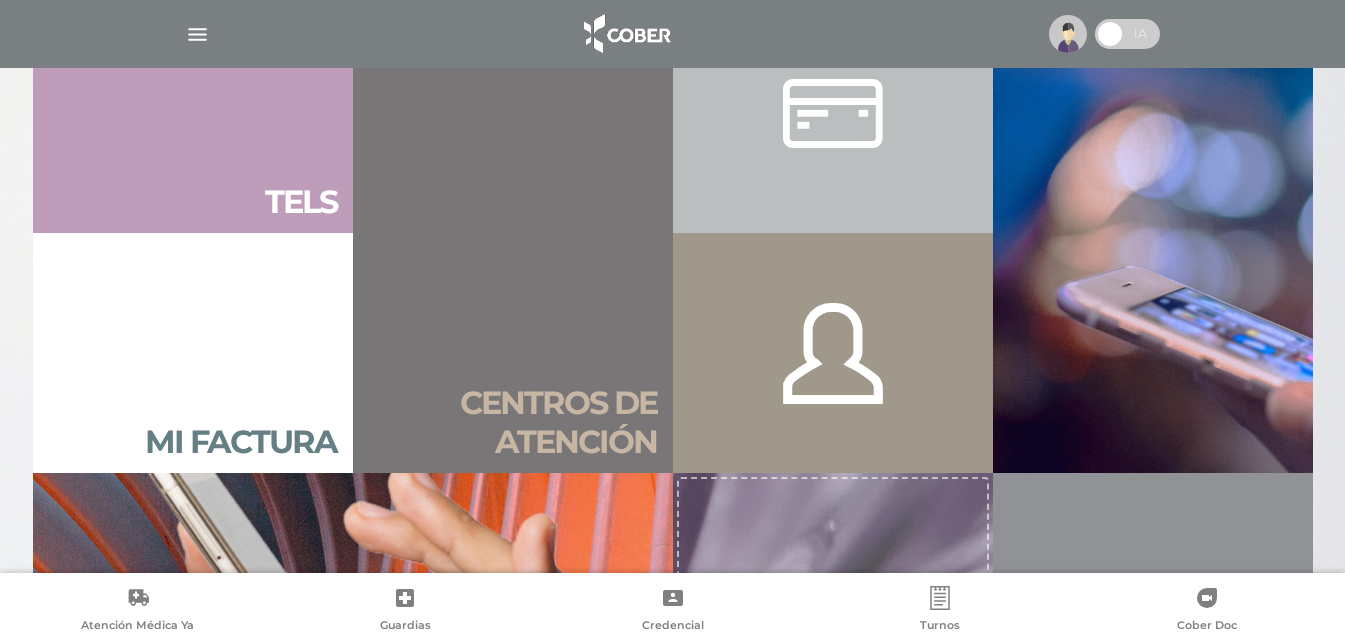 click at bounding box center [833, 353] 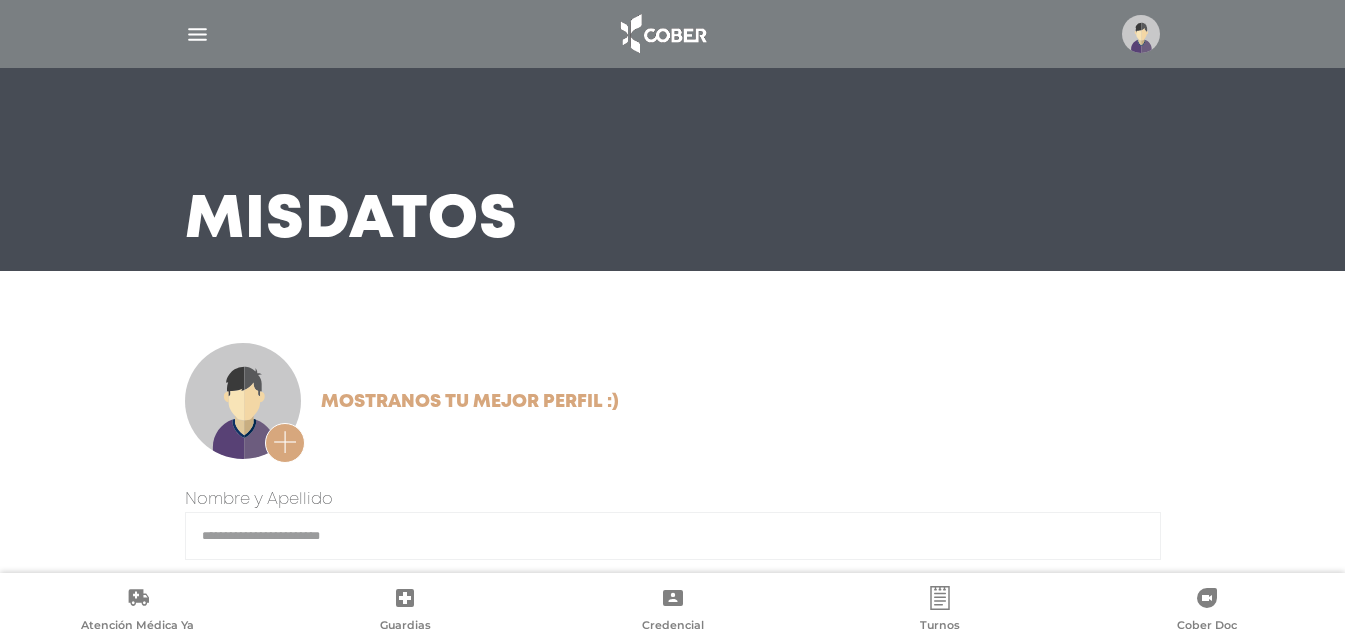 scroll, scrollTop: 0, scrollLeft: 0, axis: both 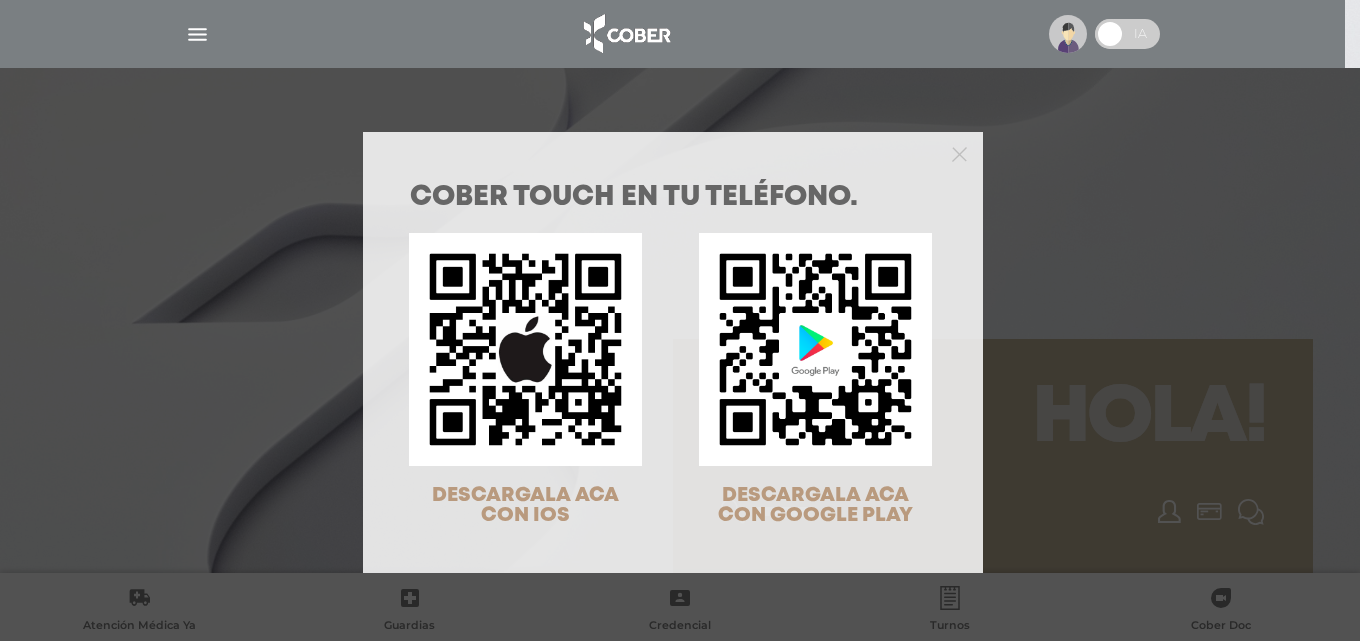 click on "COBER TOUCH en tu teléfono.
DESCARGALA ACA CON IOS
DESCARGALA ACA CON GOOGLE PLAY" at bounding box center (680, 320) 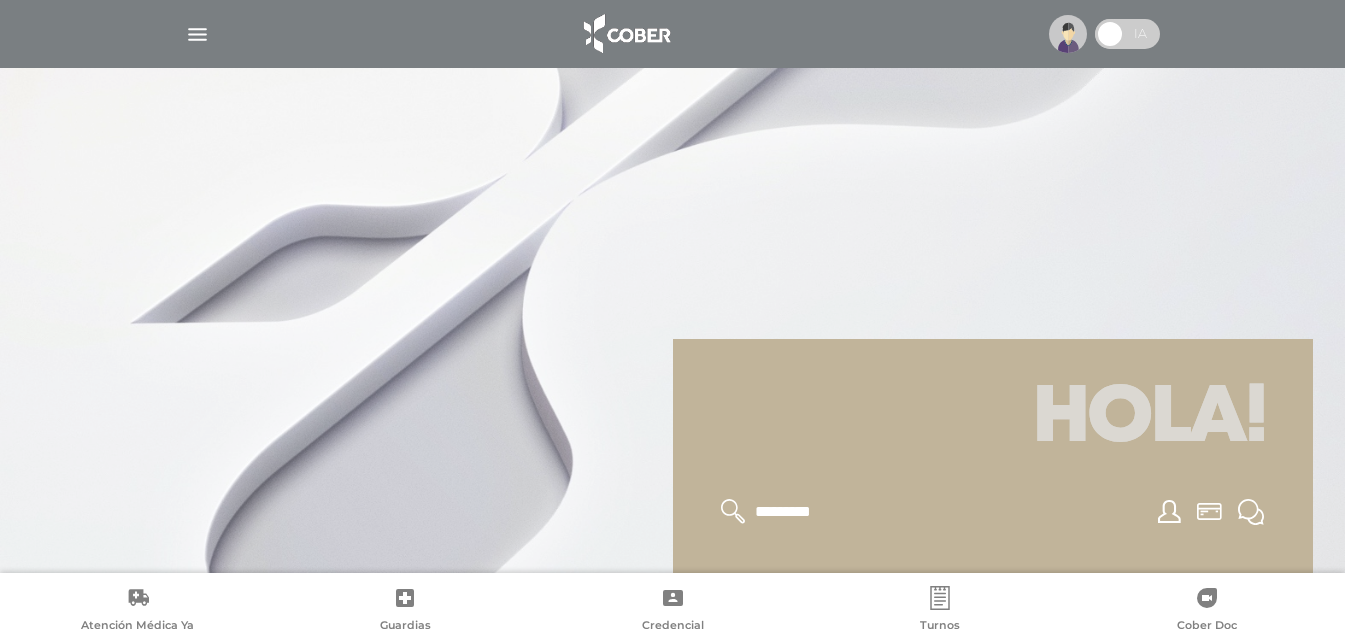 click at bounding box center [197, 34] 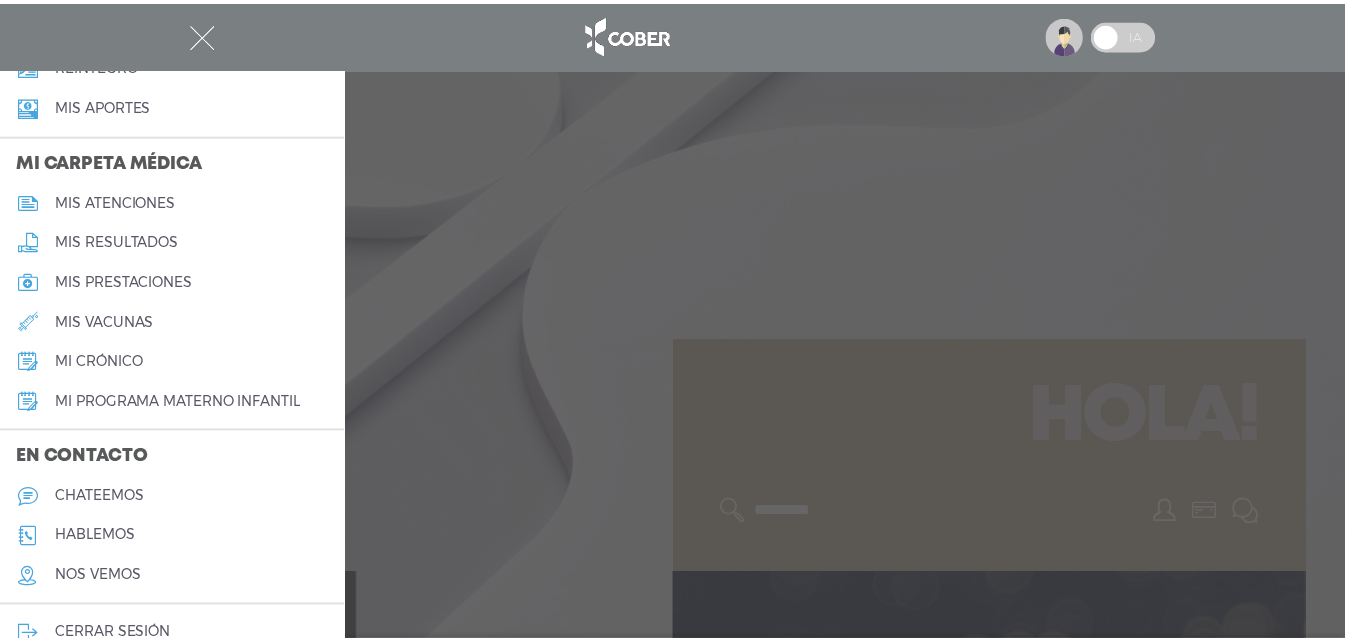scroll, scrollTop: 902, scrollLeft: 0, axis: vertical 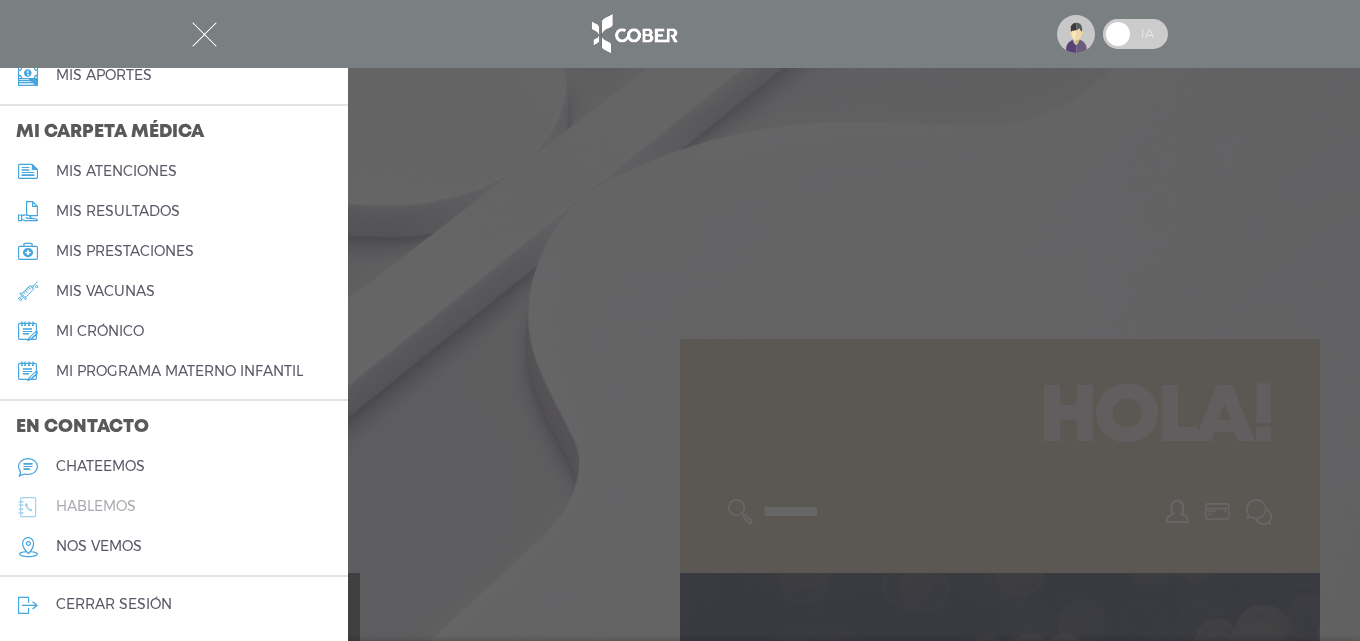 click on "hablemos" at bounding box center (96, 506) 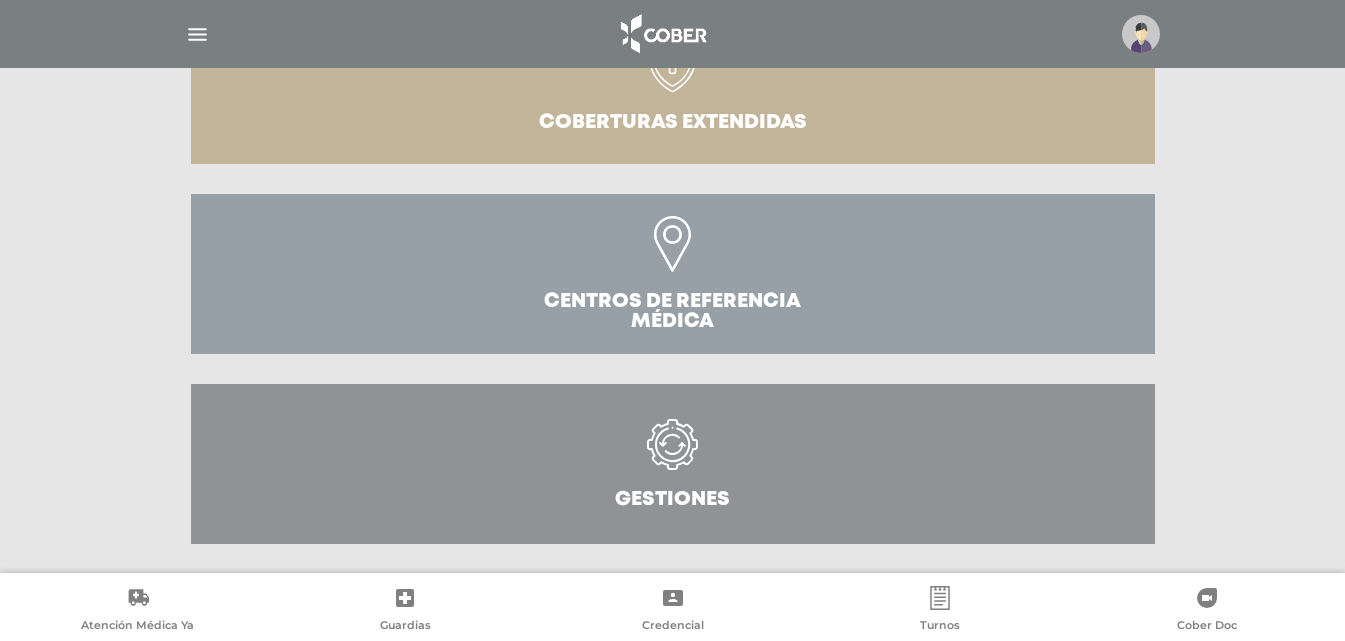 scroll, scrollTop: 715, scrollLeft: 0, axis: vertical 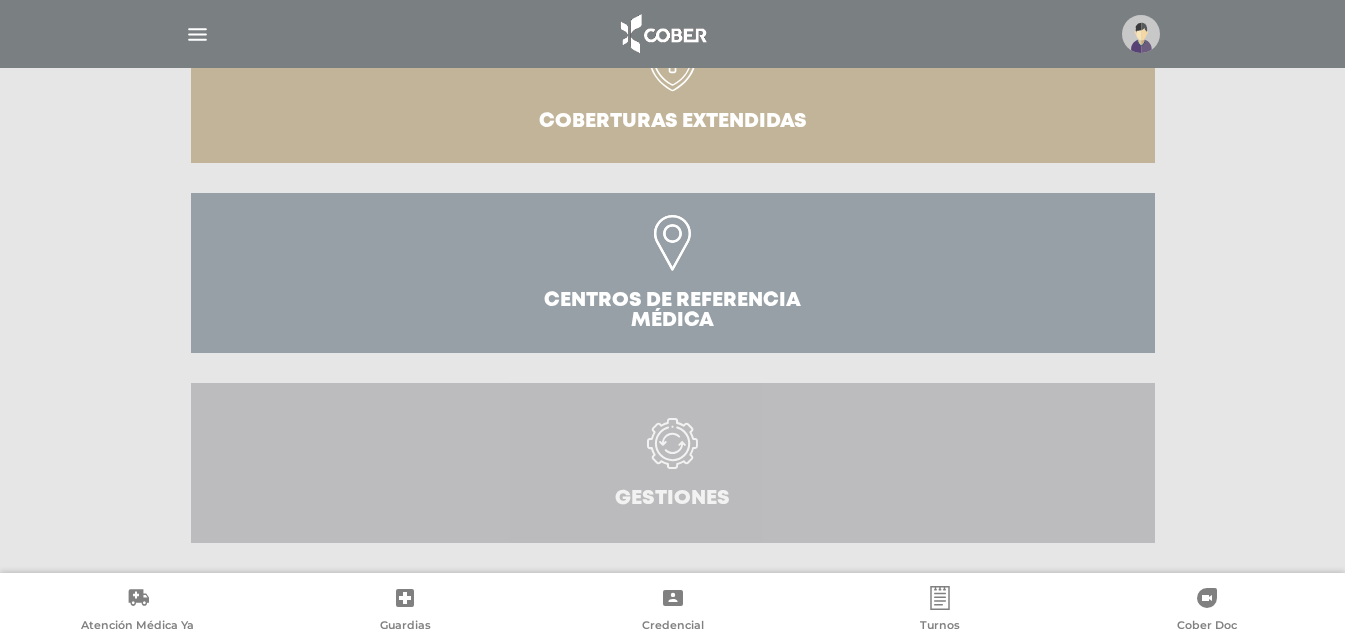 click on "Gestiones" at bounding box center [673, 463] 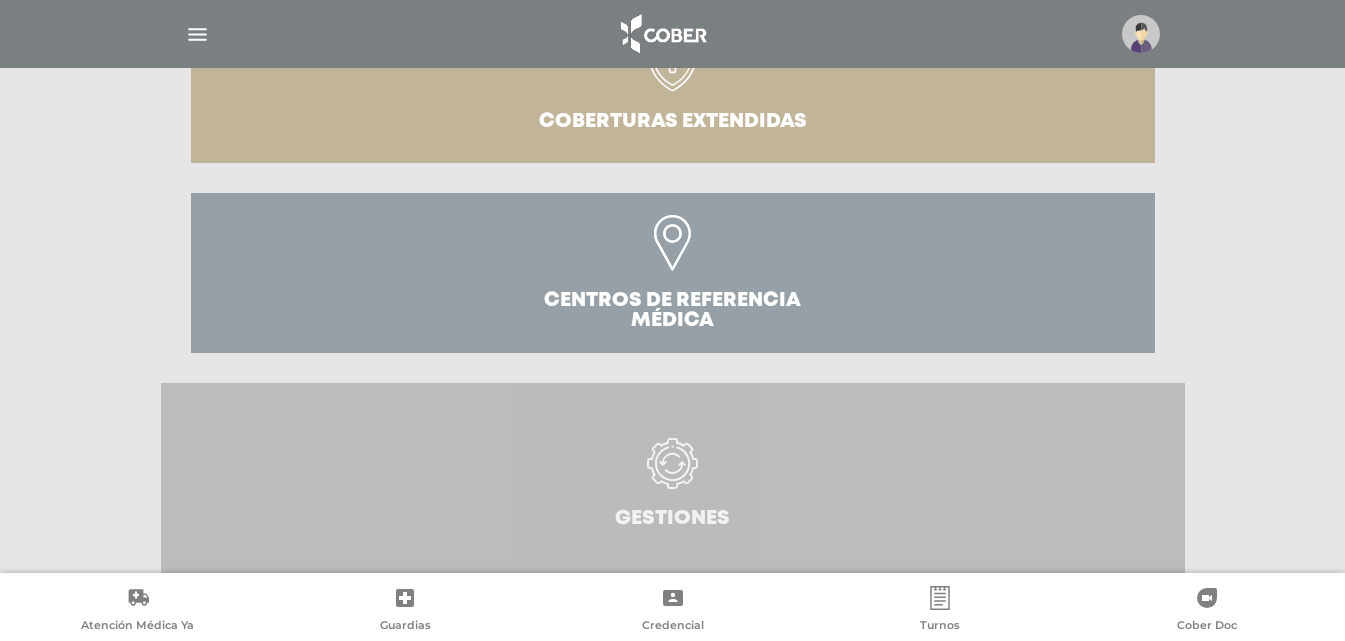 click on "Gestiones" at bounding box center [673, 483] 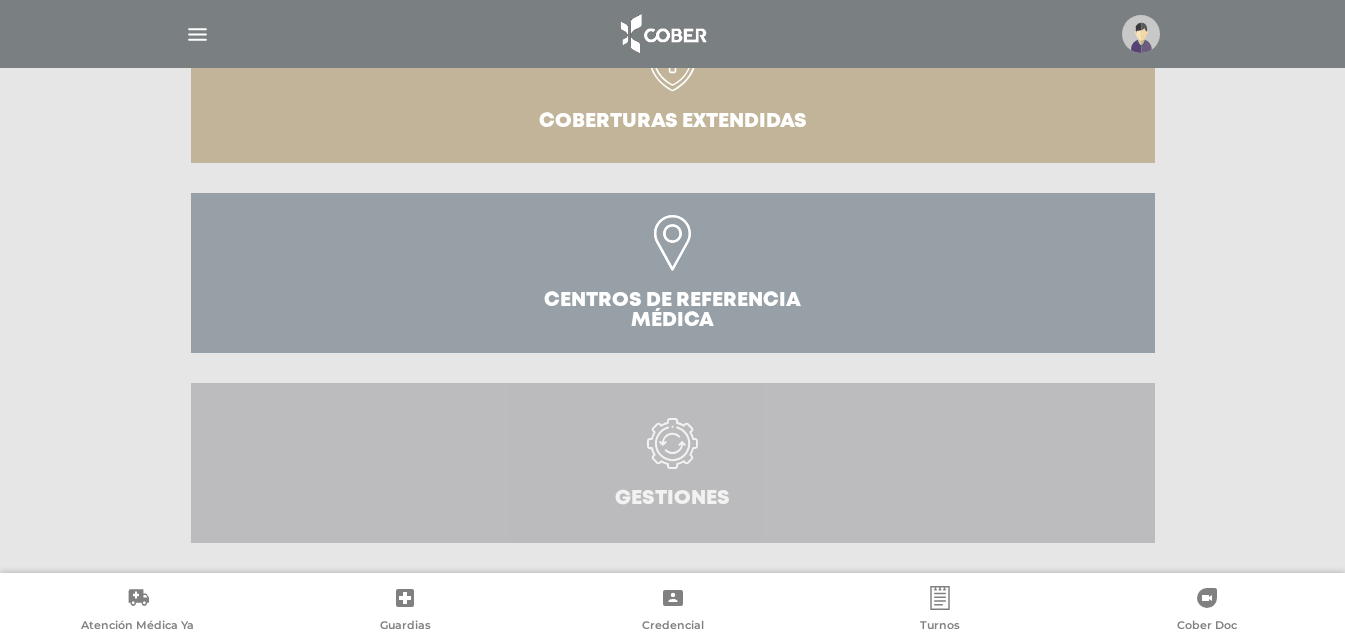click on "Gestiones" at bounding box center [673, 463] 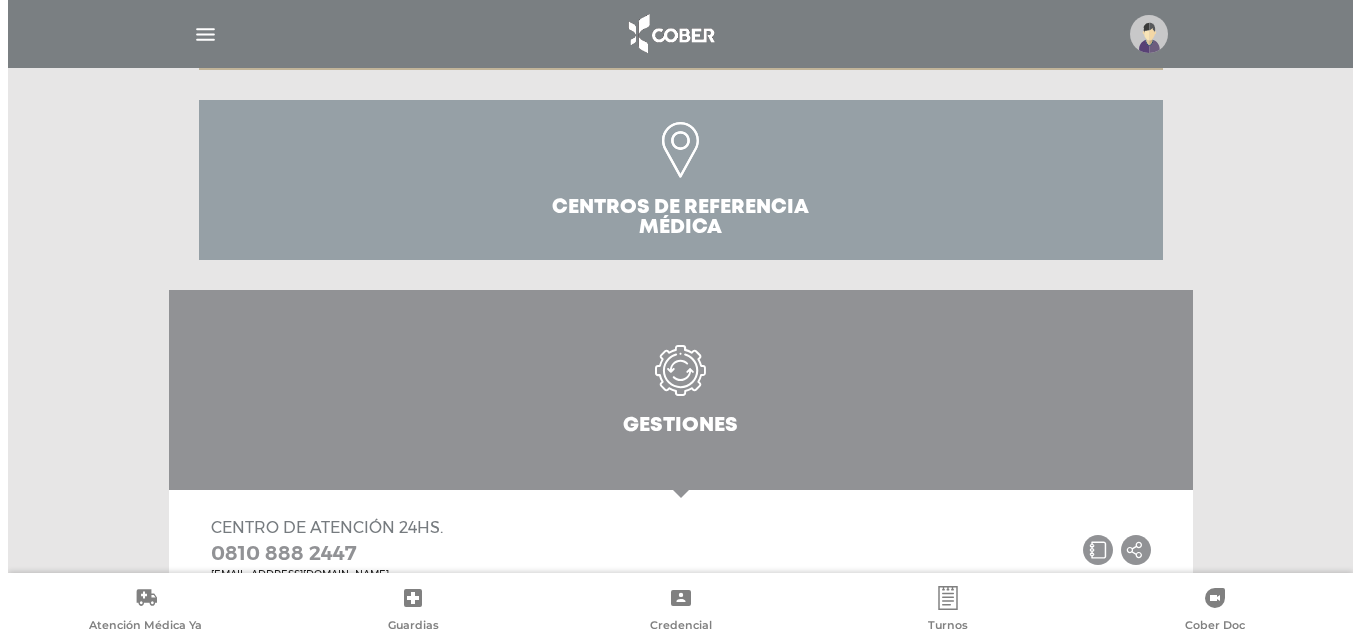 scroll, scrollTop: 1115, scrollLeft: 0, axis: vertical 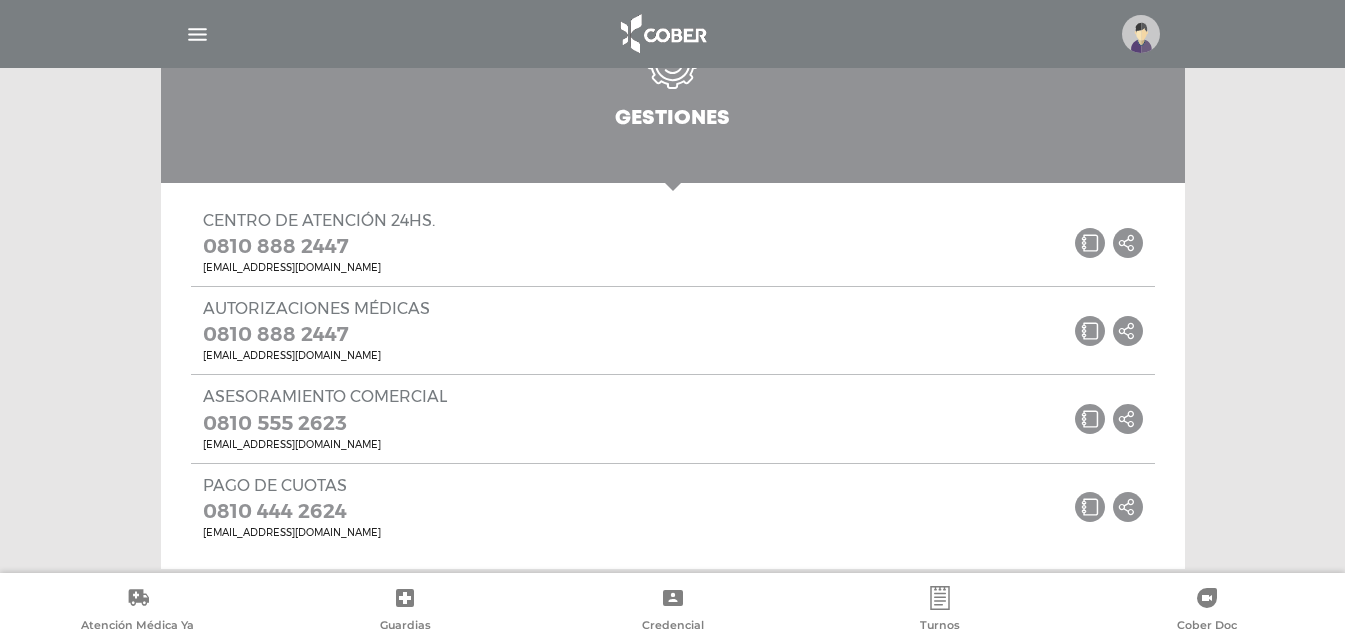 click at bounding box center (1141, 34) 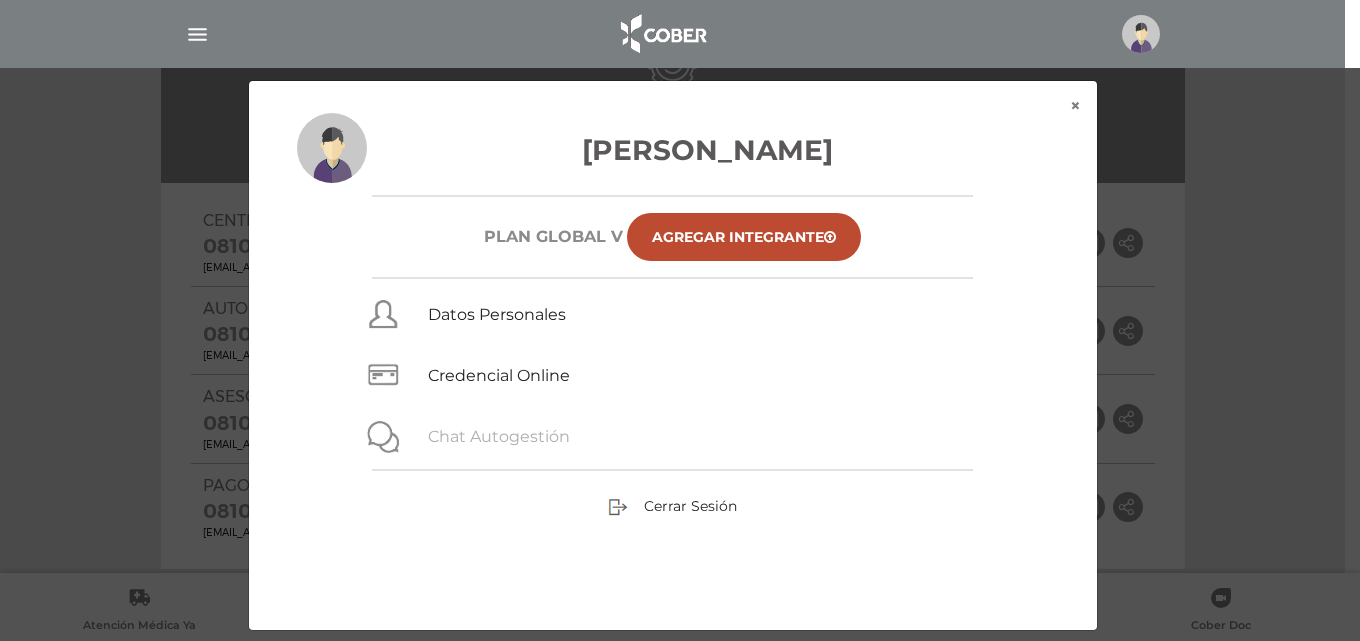 click on "Chat Autogestión" at bounding box center [499, 436] 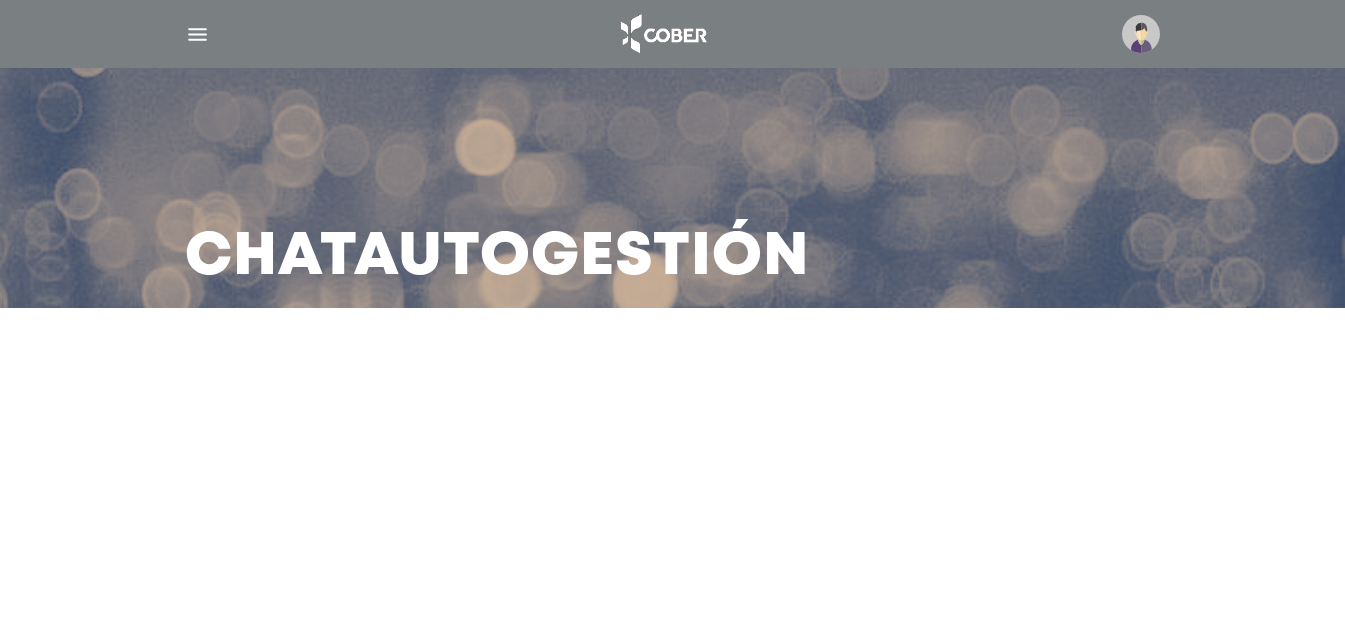 scroll, scrollTop: 0, scrollLeft: 0, axis: both 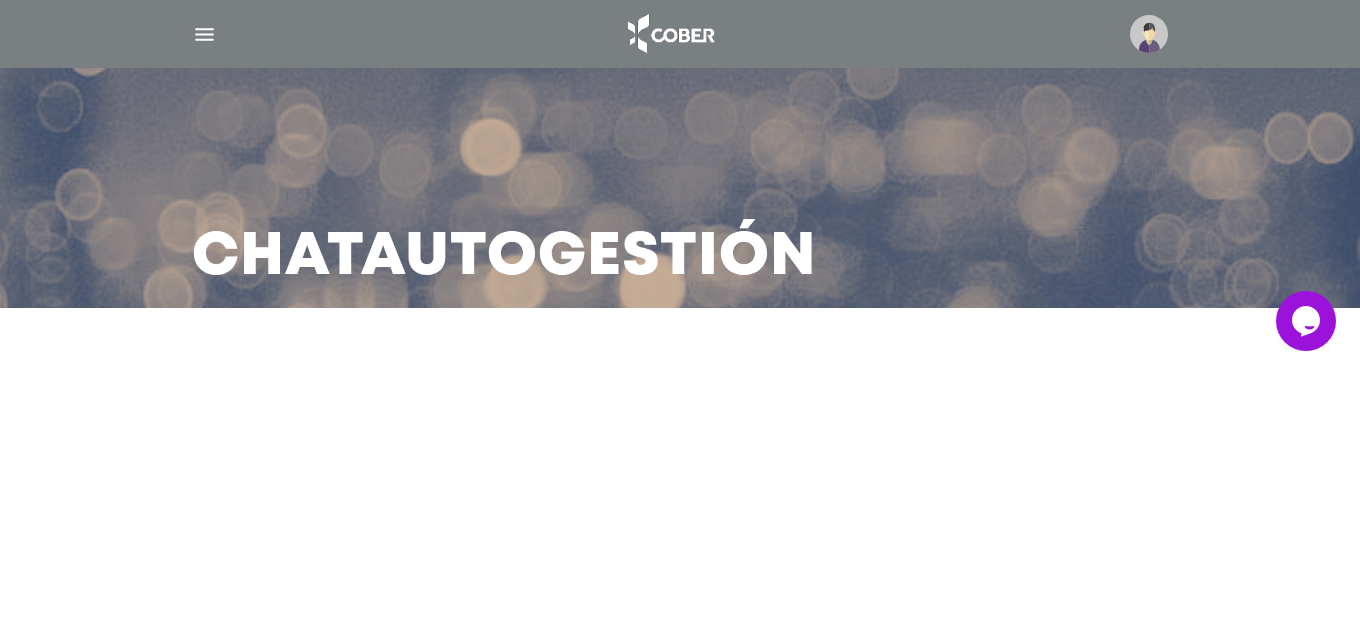 click on "Opens Chat This icon Opens the chat window." 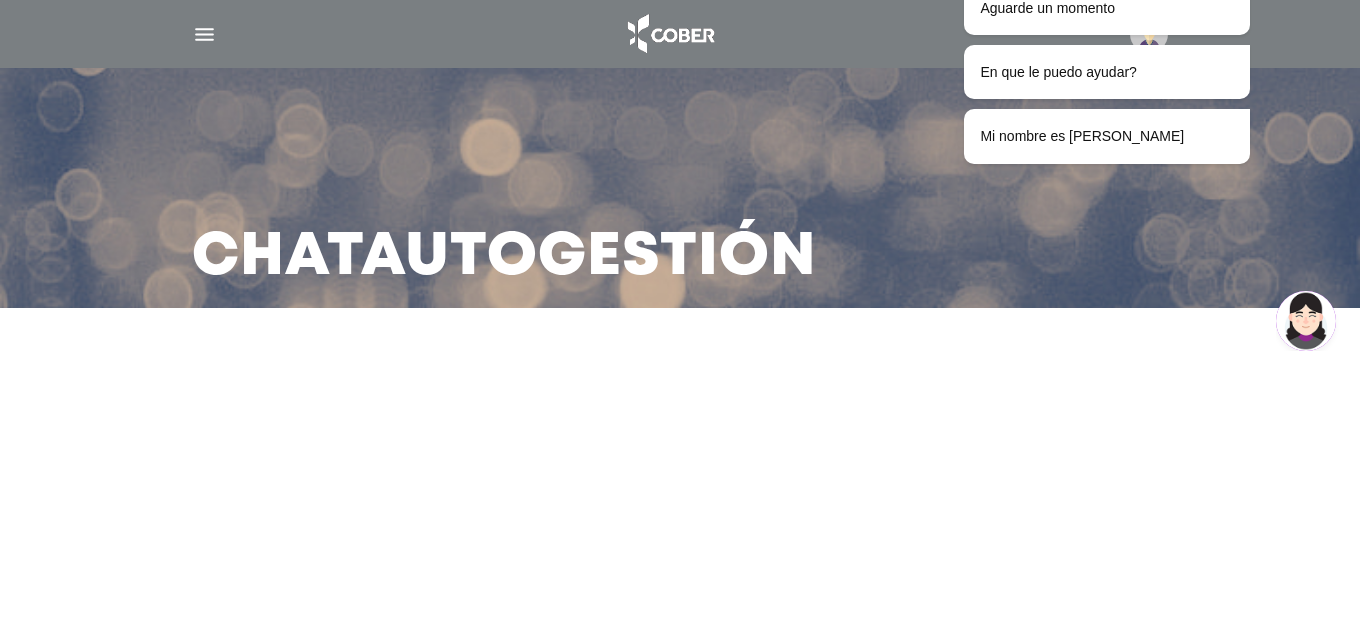 click at bounding box center [1306, 320] 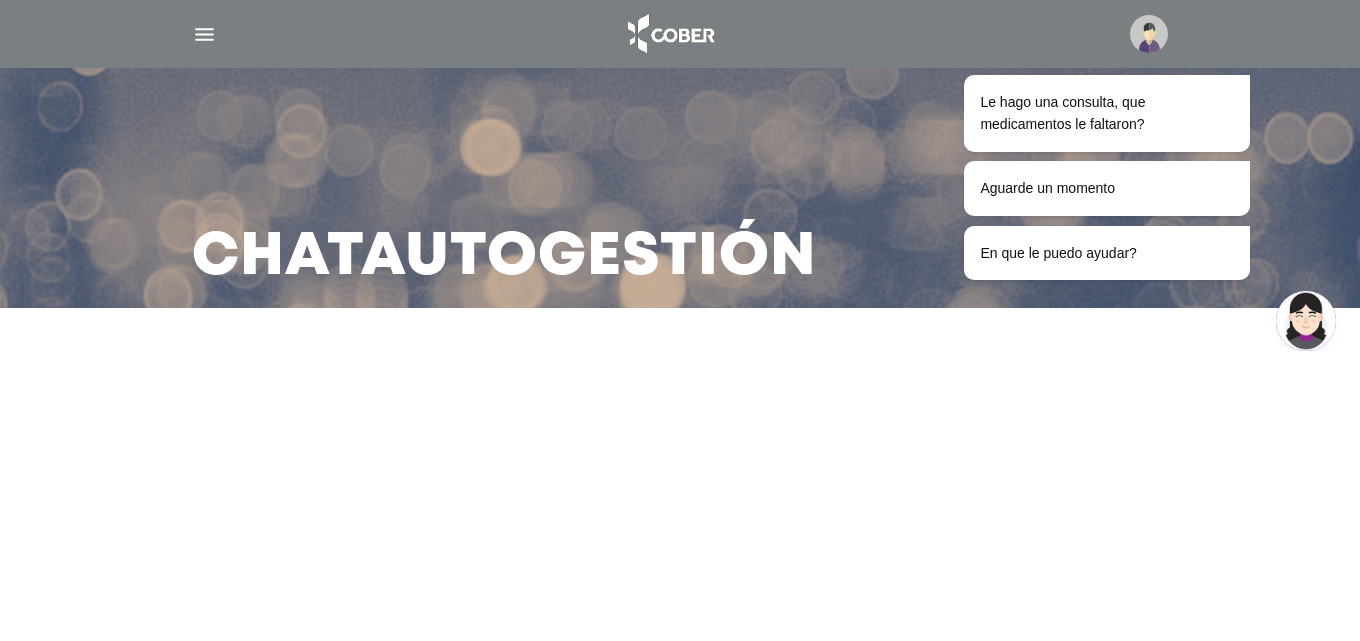 click at bounding box center [1306, 320] 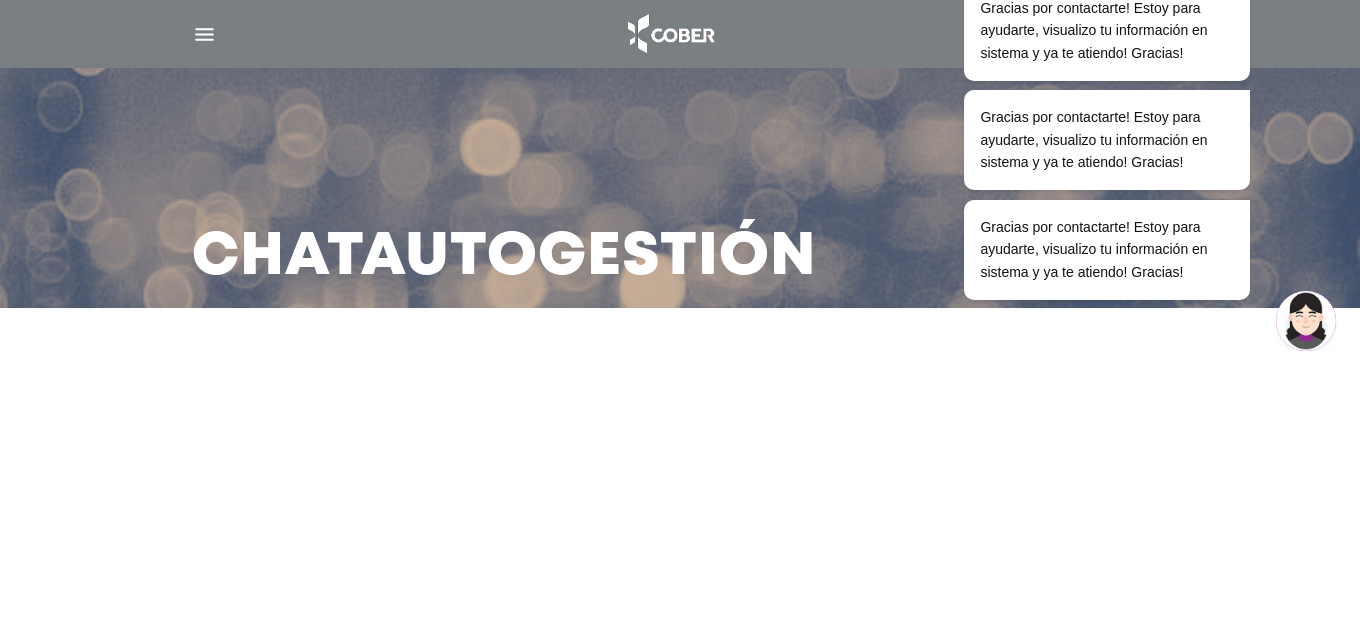 click at bounding box center [1306, 320] 